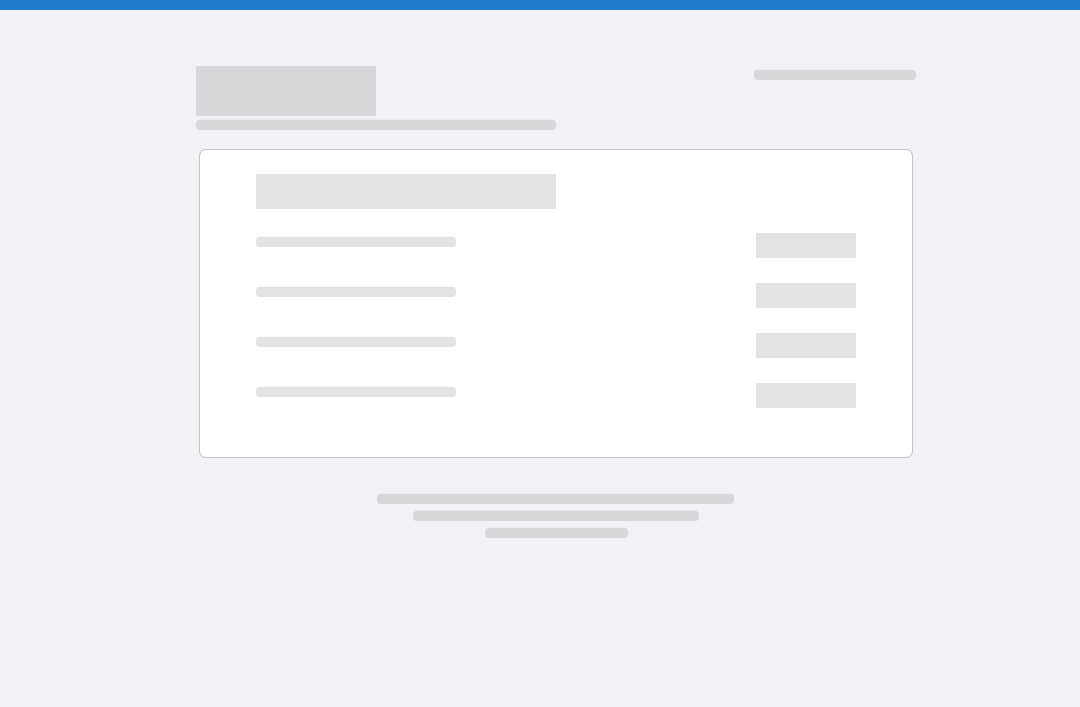 scroll, scrollTop: 0, scrollLeft: 0, axis: both 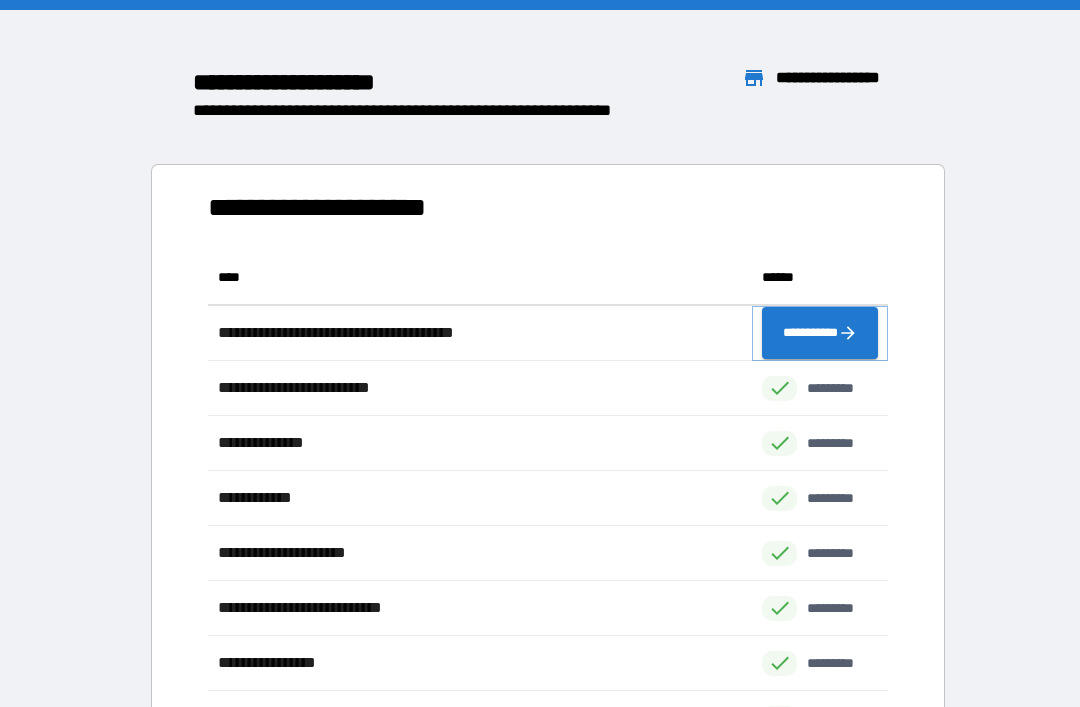 click on "**********" at bounding box center [820, 333] 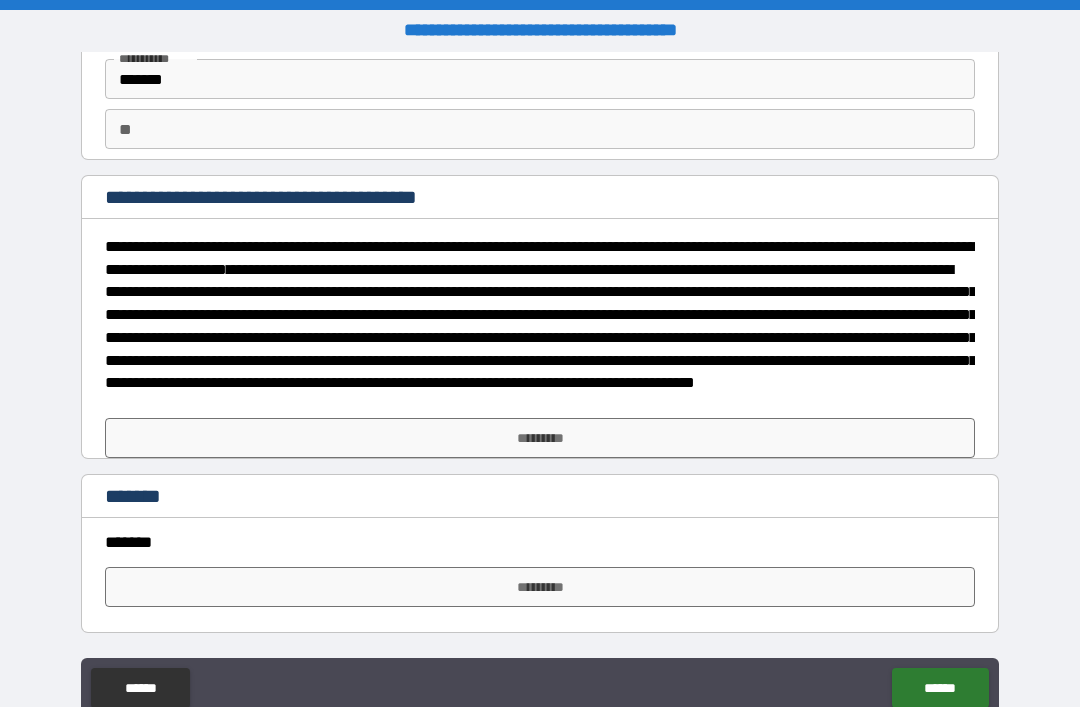 scroll, scrollTop: 152, scrollLeft: 0, axis: vertical 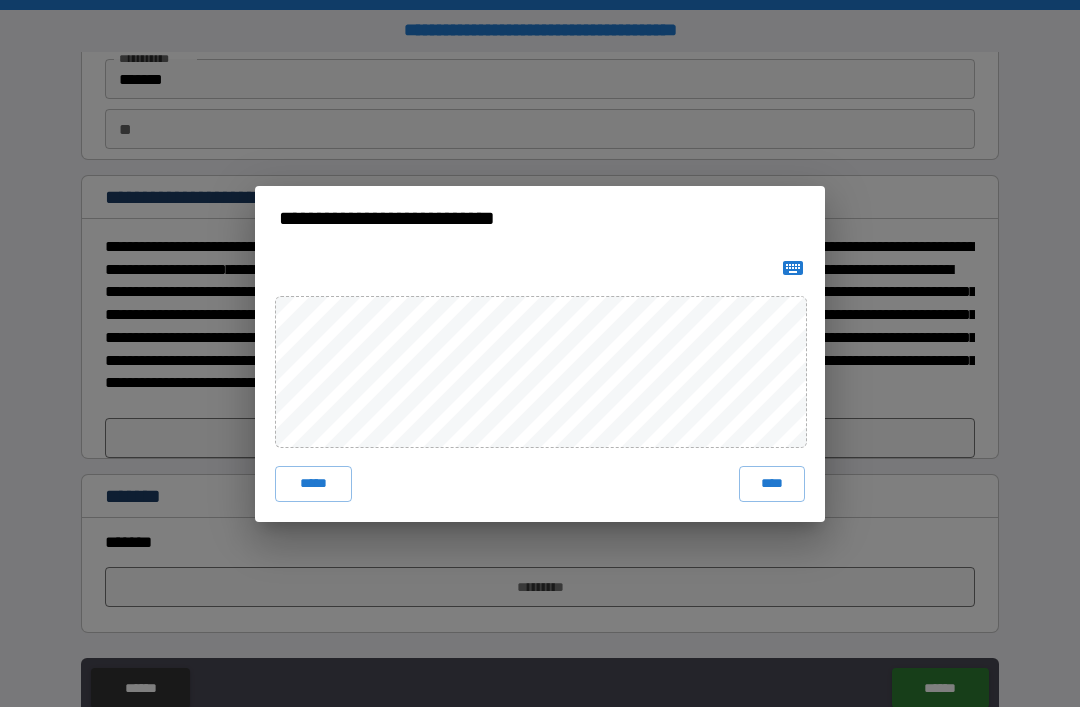 click on "****" at bounding box center (772, 484) 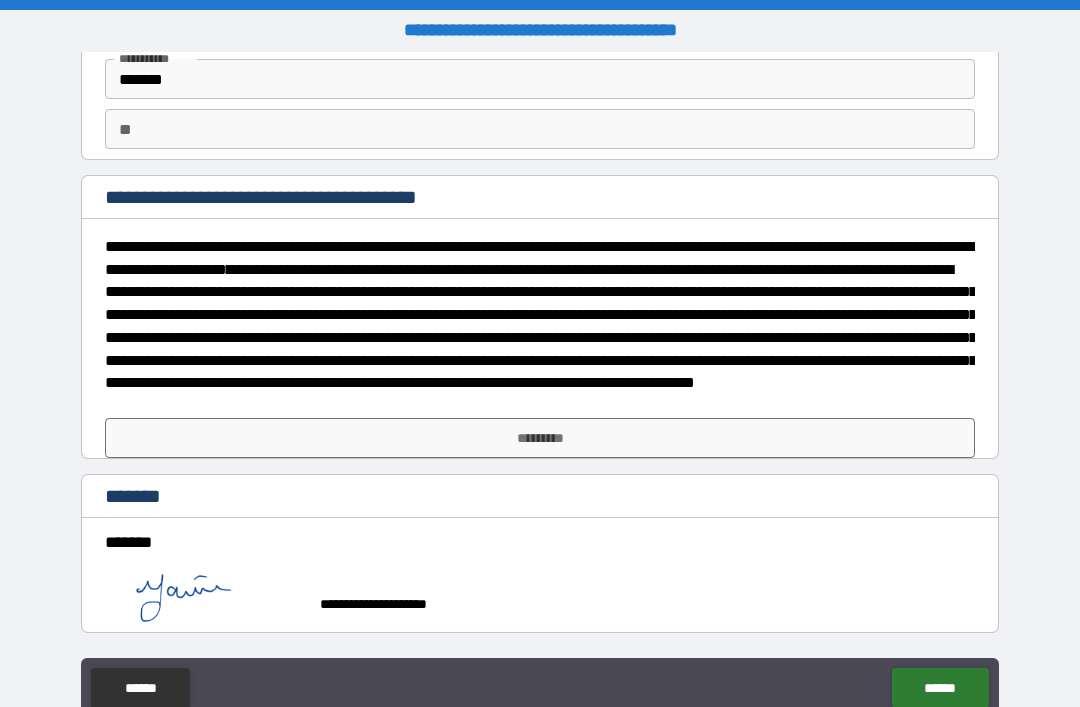 scroll, scrollTop: 142, scrollLeft: 0, axis: vertical 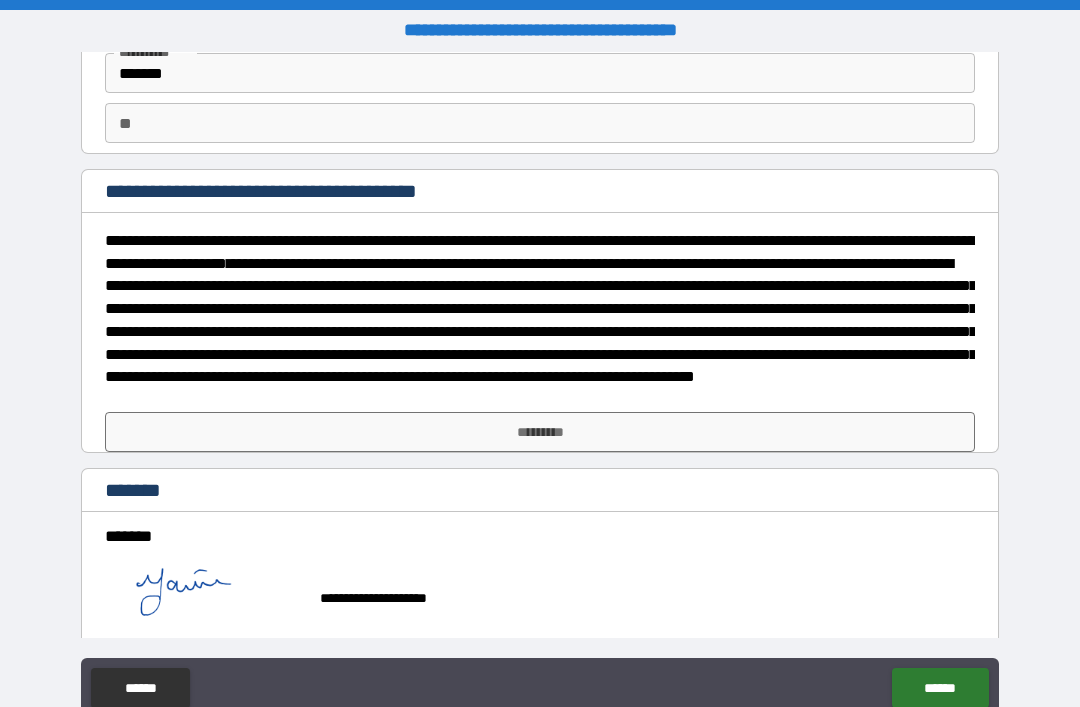 click on "*********" at bounding box center [540, 432] 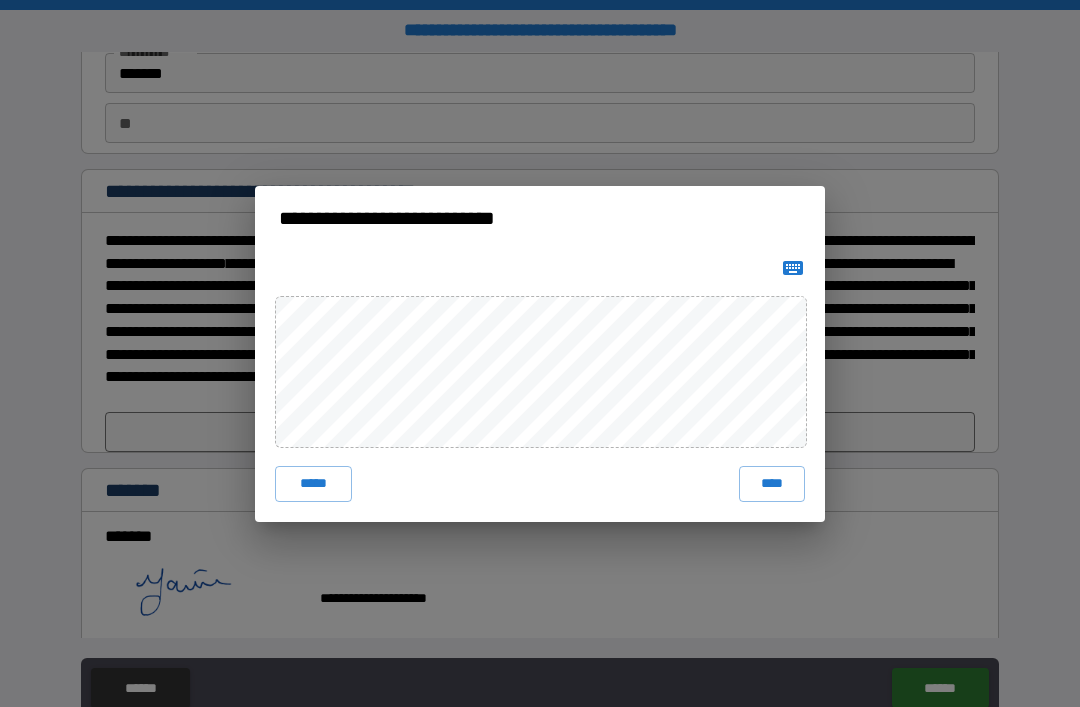 click on "****" at bounding box center [772, 484] 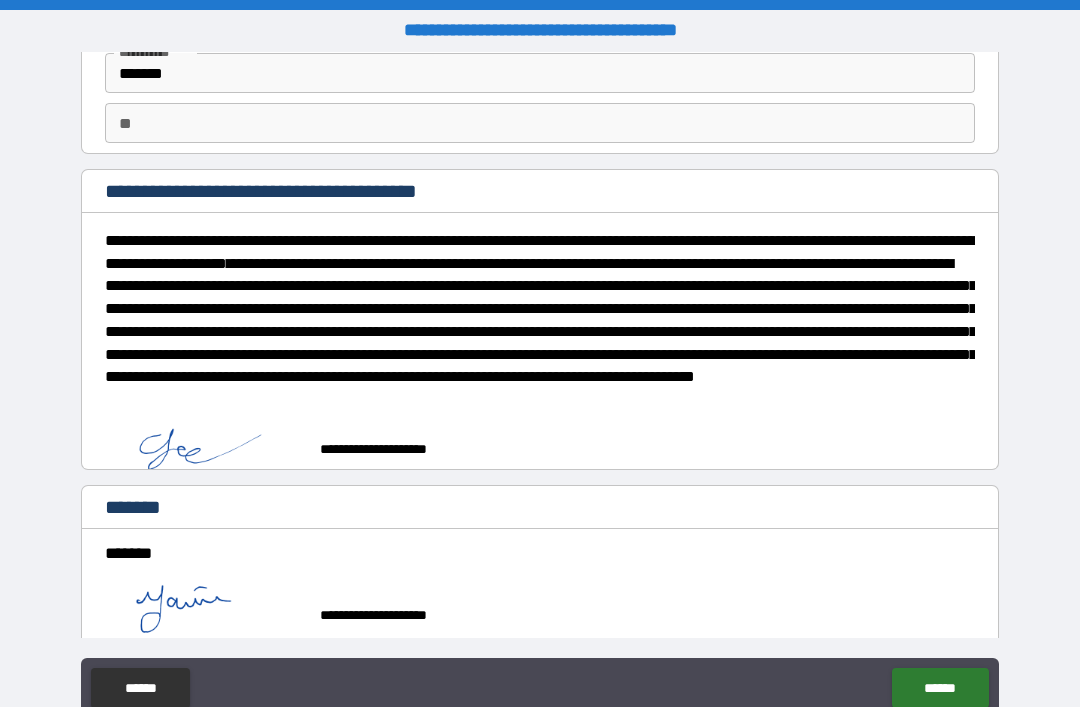 click on "******" at bounding box center [940, 688] 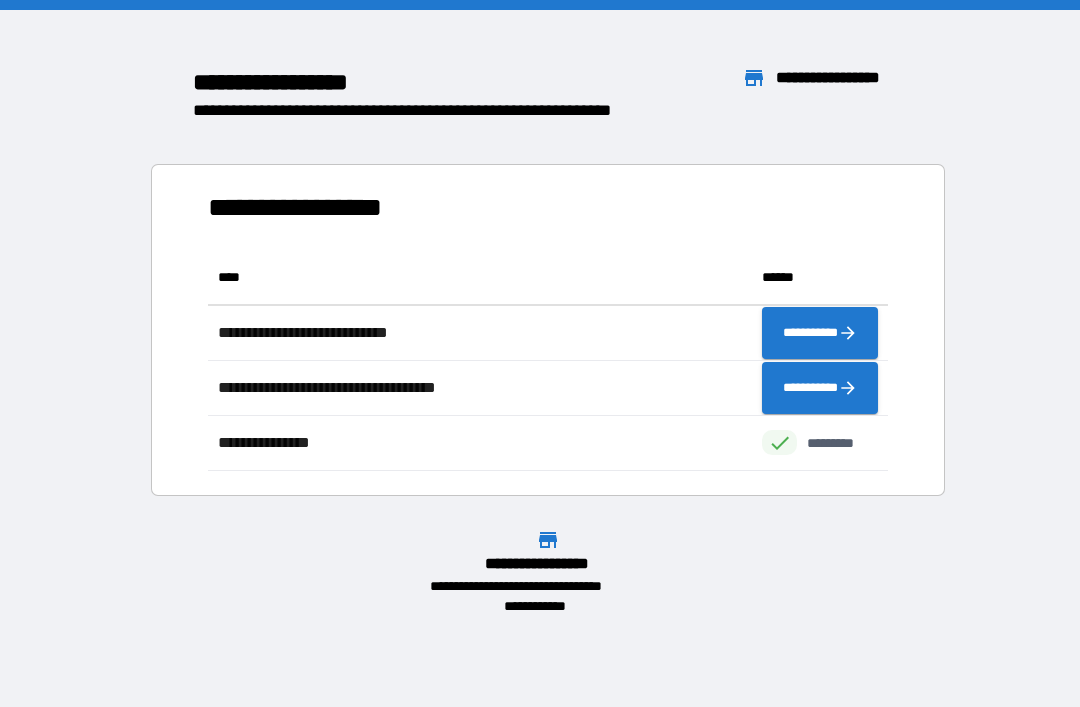 scroll, scrollTop: 0, scrollLeft: 0, axis: both 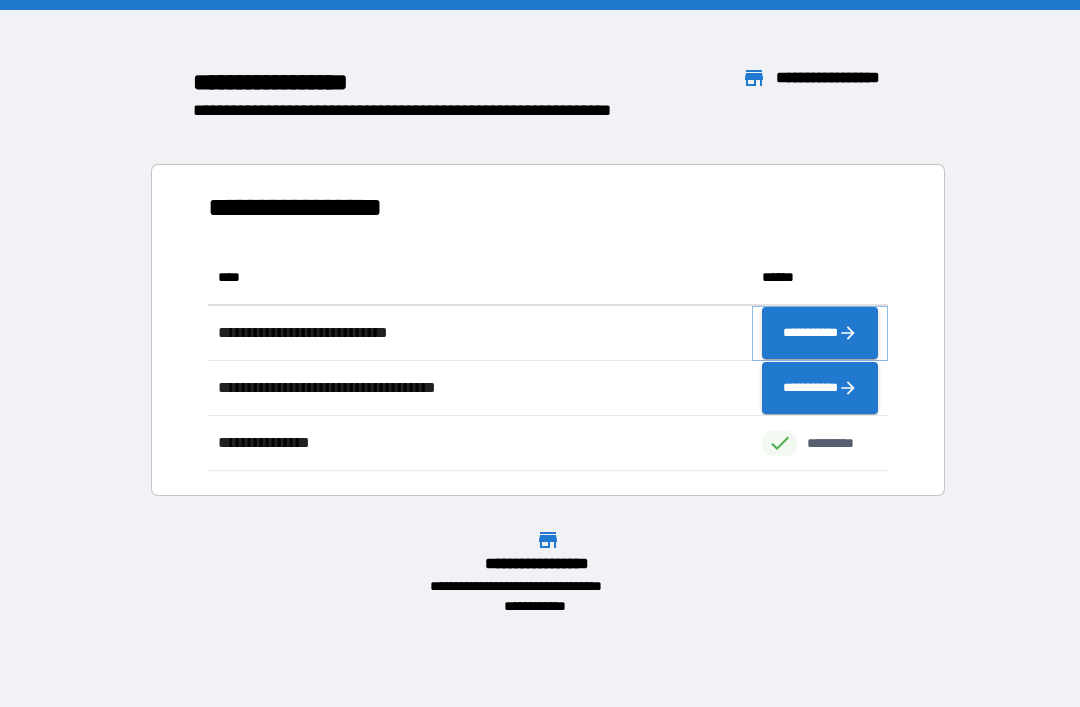 click on "**********" at bounding box center [820, 333] 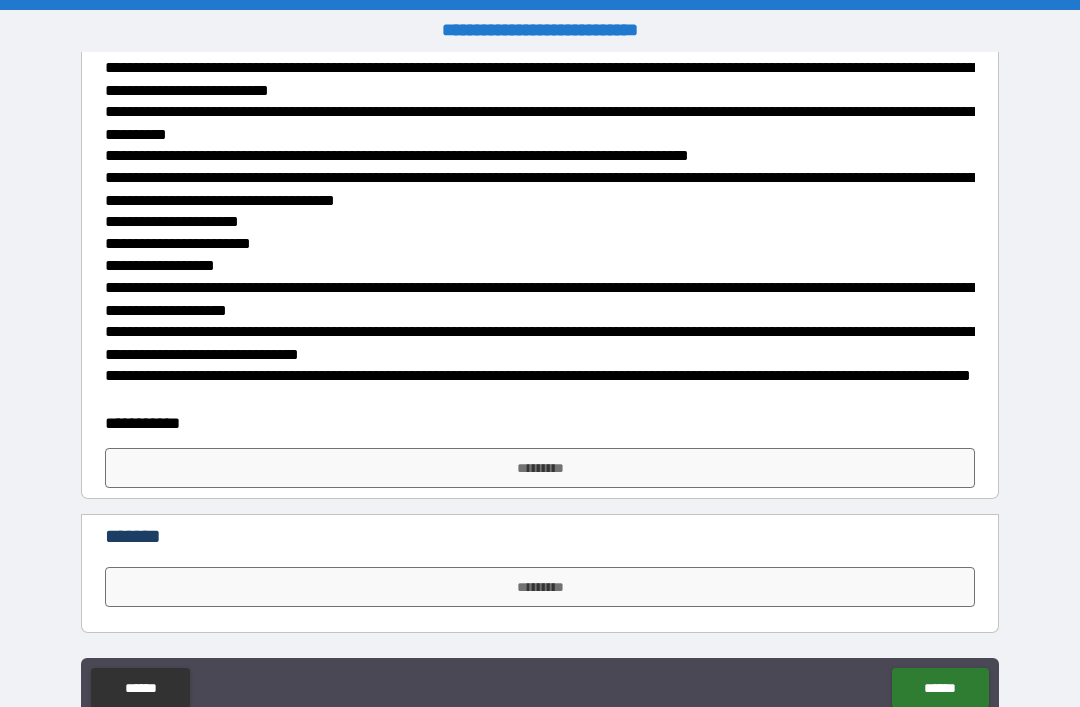 scroll, scrollTop: 673, scrollLeft: 0, axis: vertical 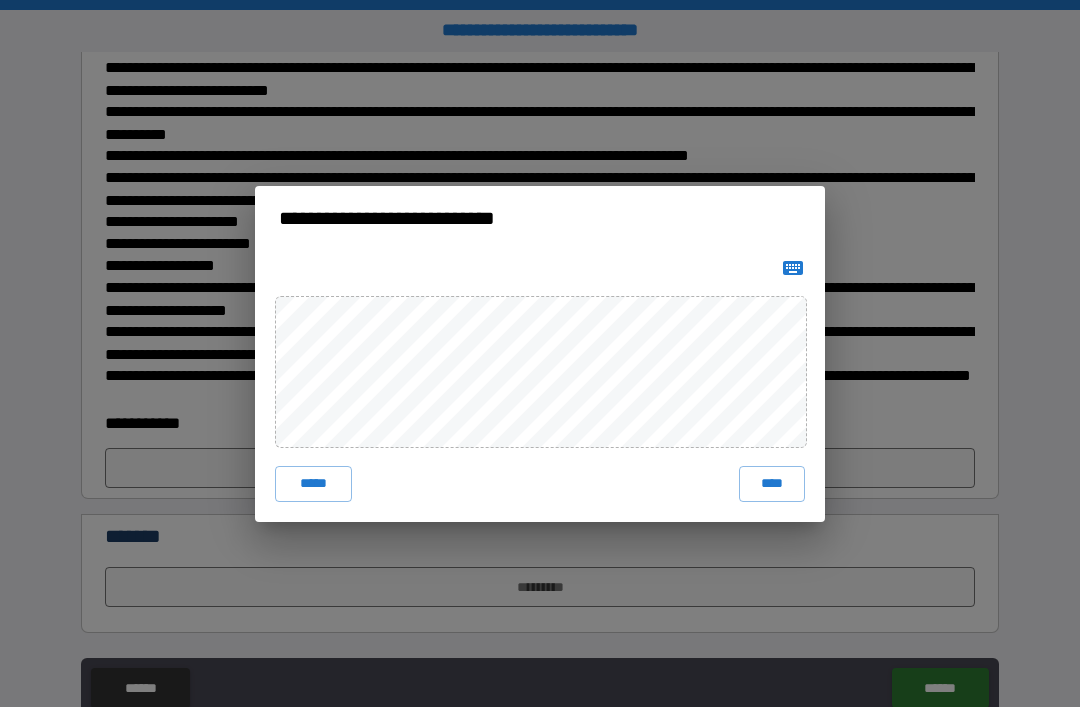 click on "****" at bounding box center [772, 484] 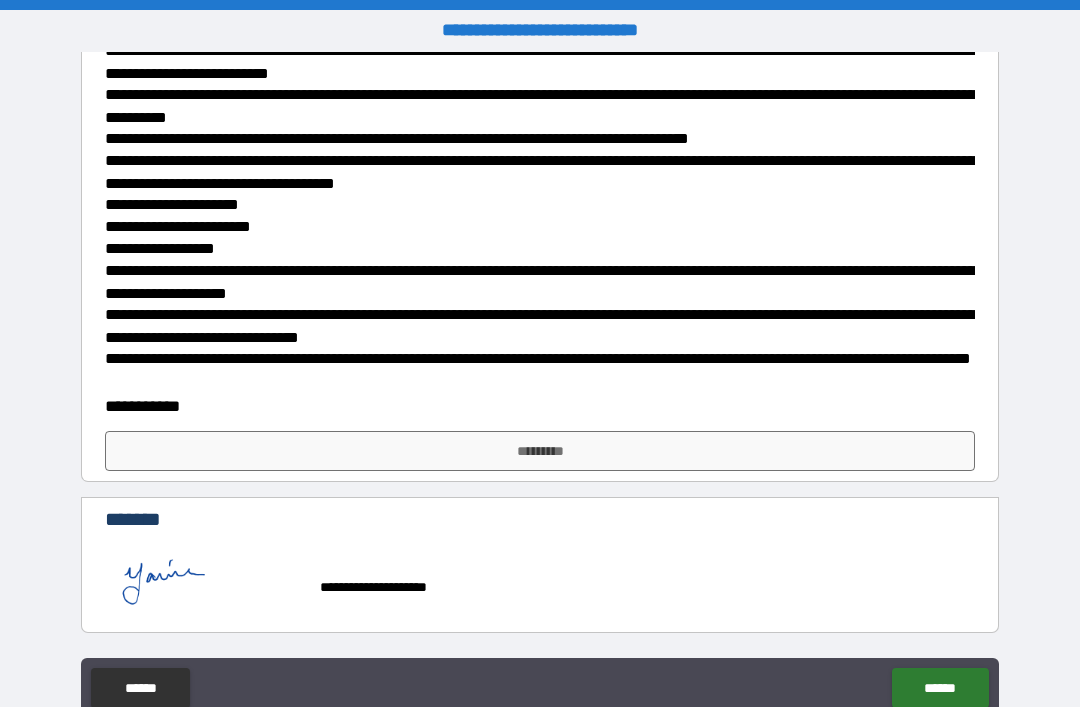 scroll, scrollTop: 690, scrollLeft: 0, axis: vertical 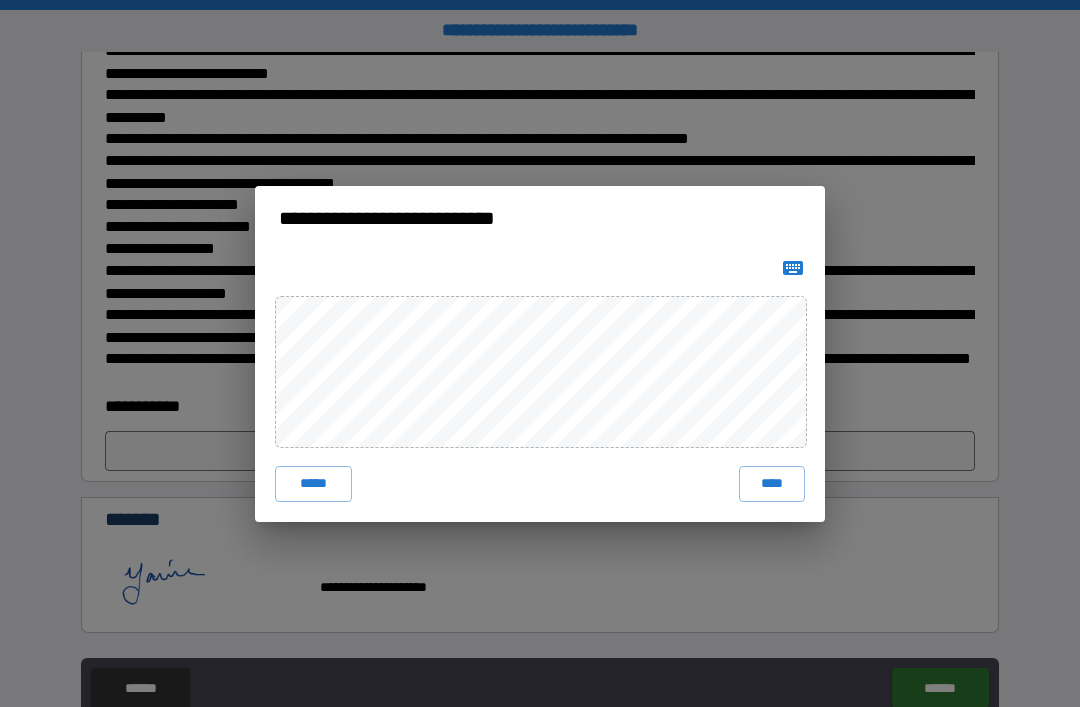 click on "****" at bounding box center [772, 484] 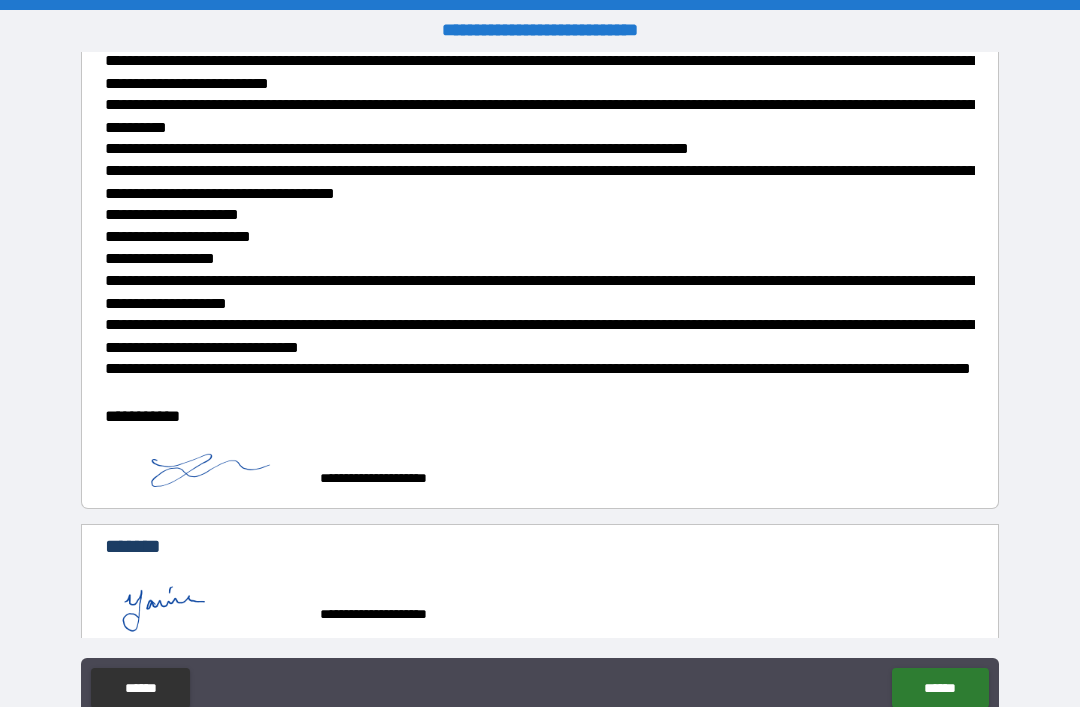 click on "******" at bounding box center [940, 688] 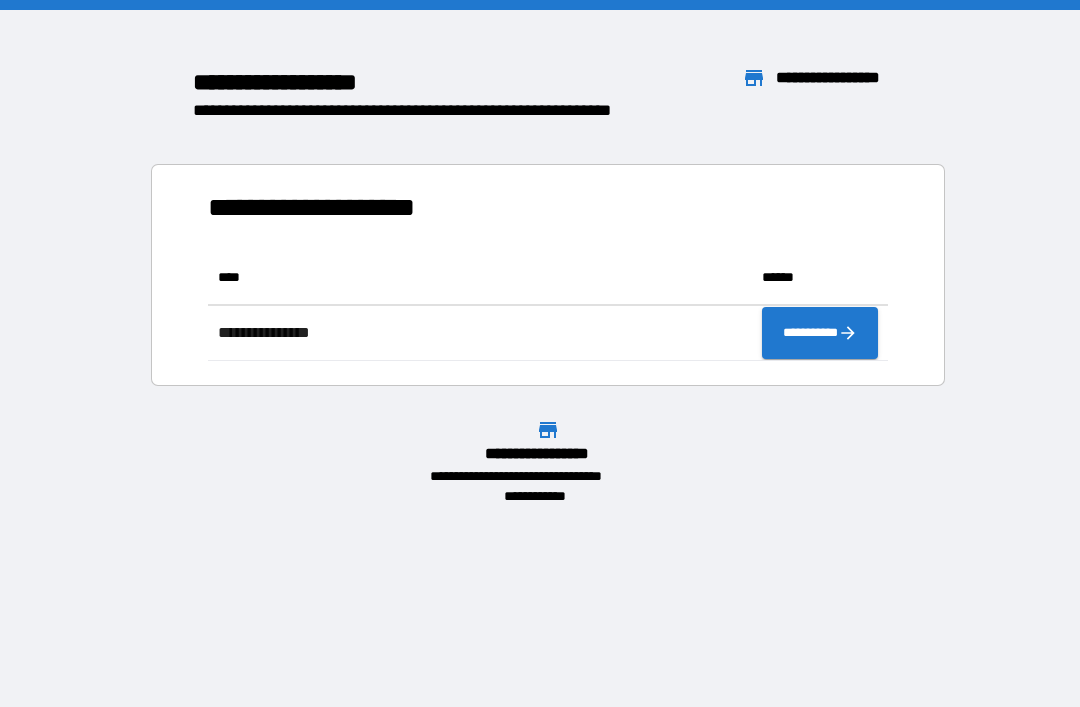 scroll, scrollTop: 1, scrollLeft: 1, axis: both 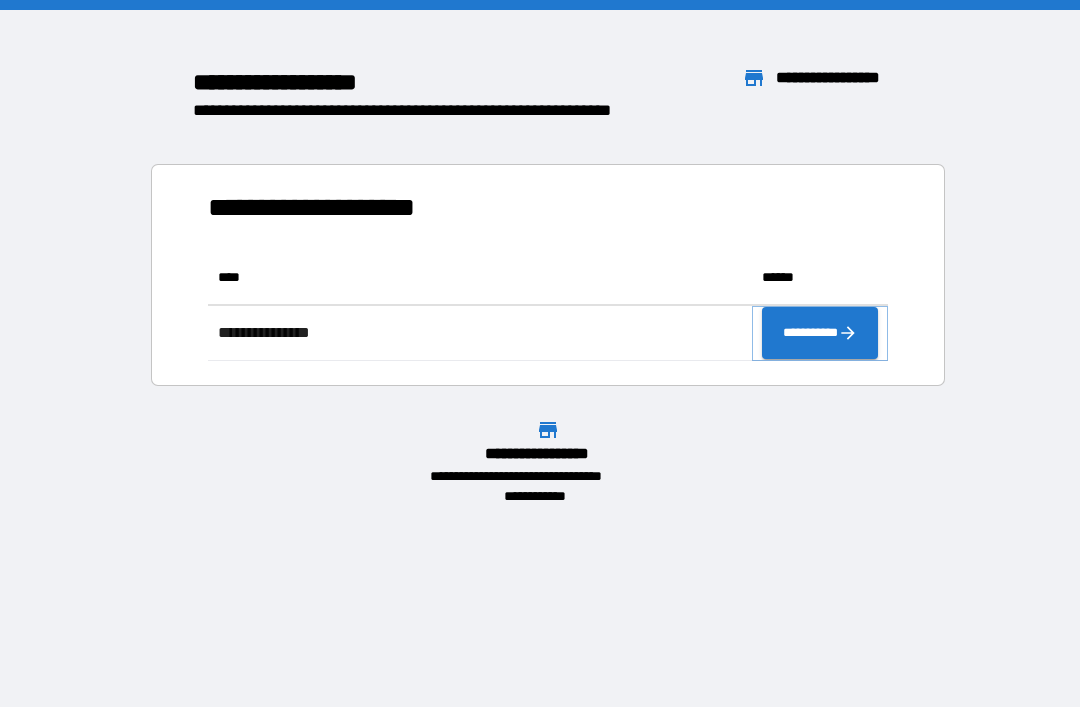 click on "**********" at bounding box center [820, 333] 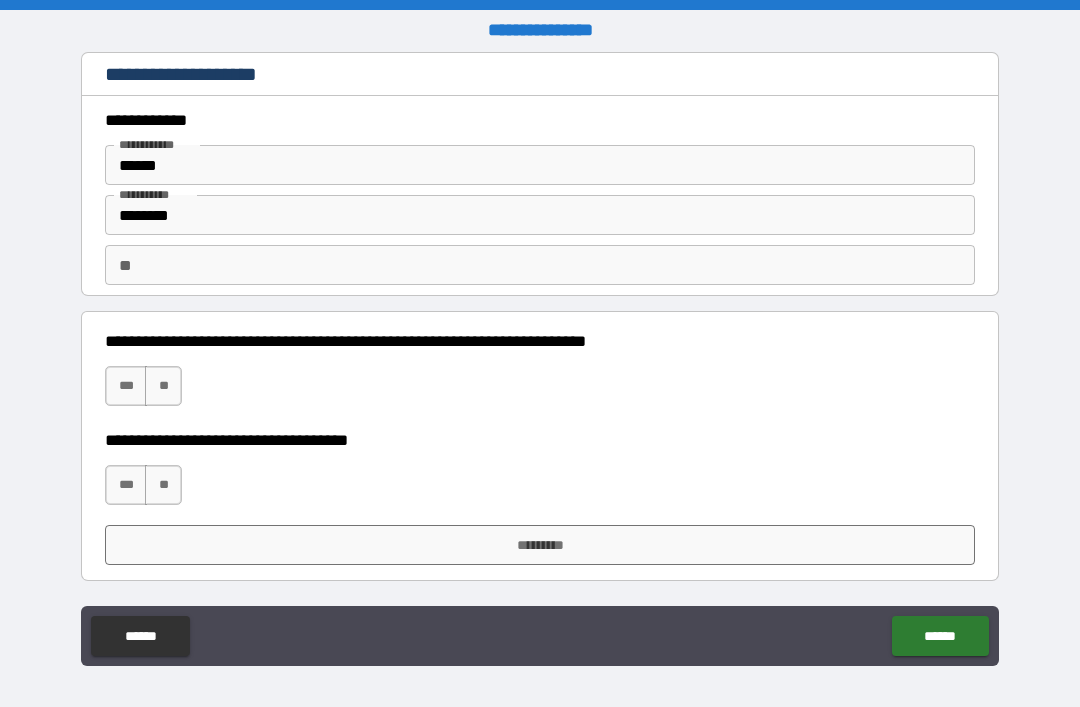 click on "**" at bounding box center [163, 386] 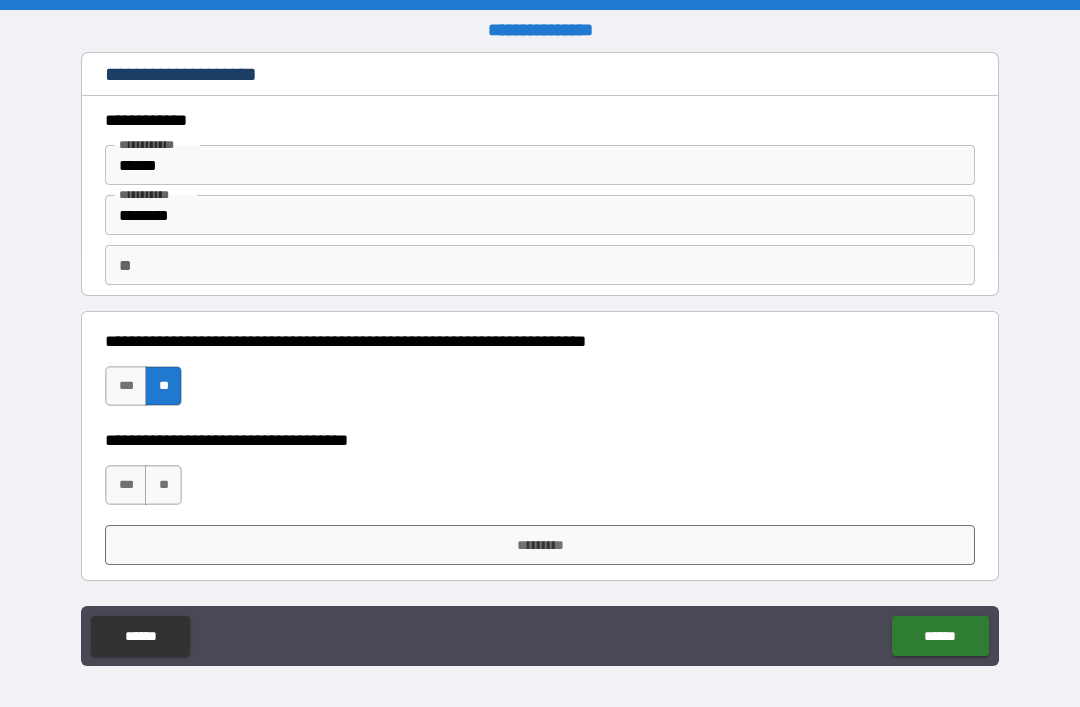 click on "**" at bounding box center (163, 485) 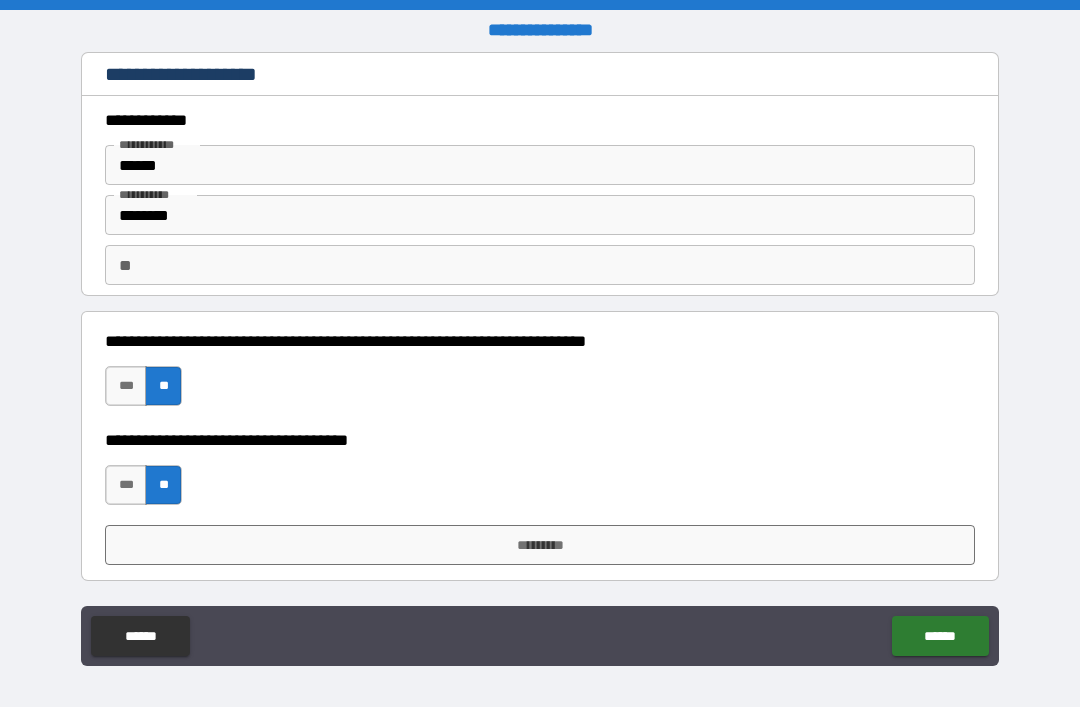 click on "*********" at bounding box center [540, 545] 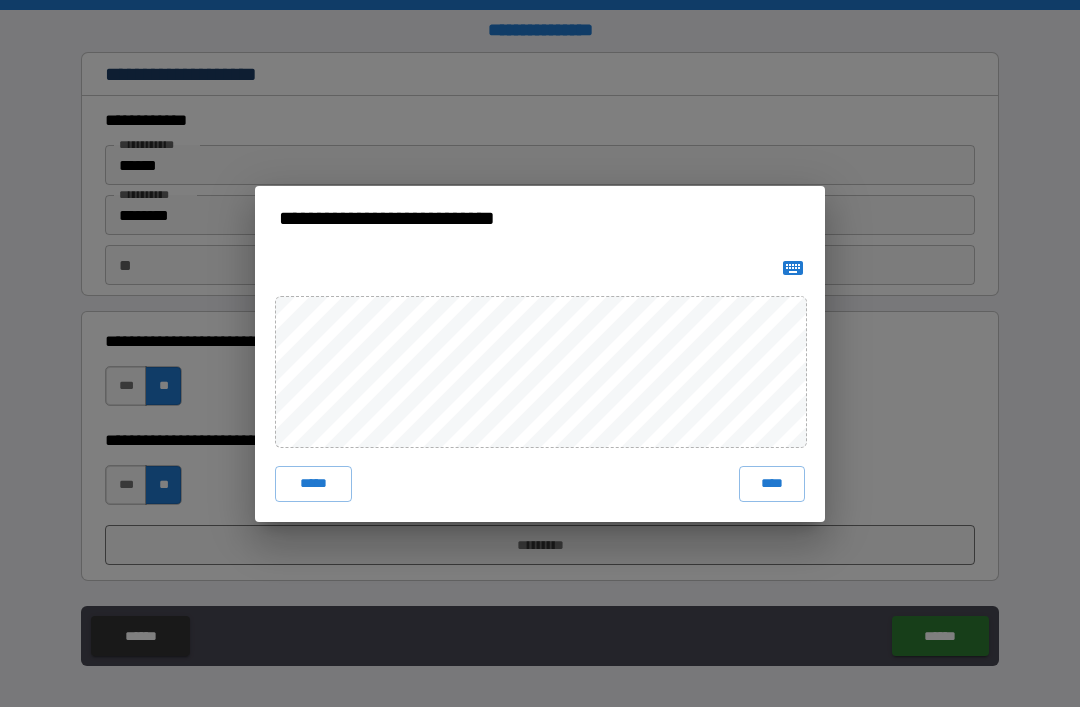 click on "****" at bounding box center [772, 484] 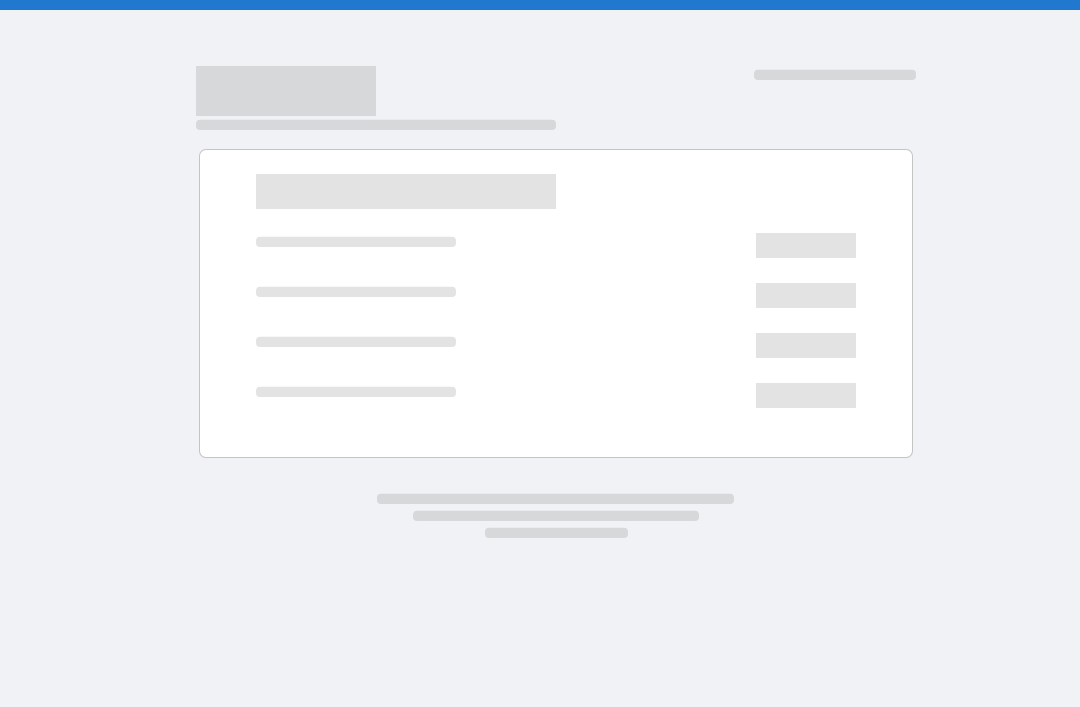 scroll, scrollTop: 0, scrollLeft: 0, axis: both 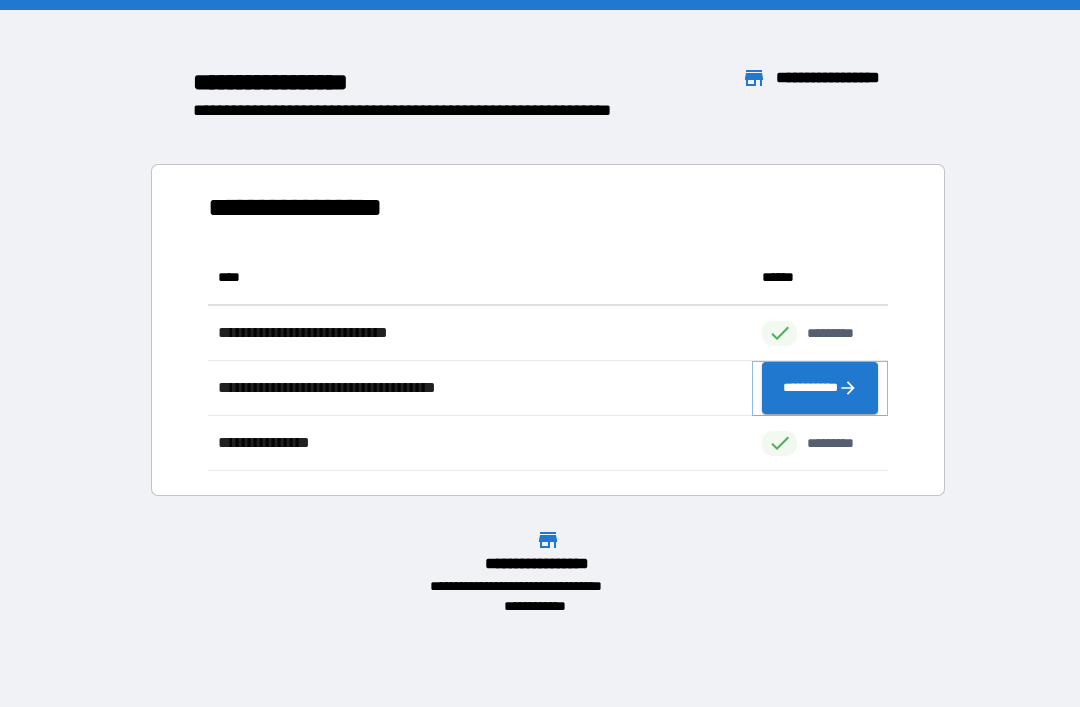 click on "**********" at bounding box center [820, 388] 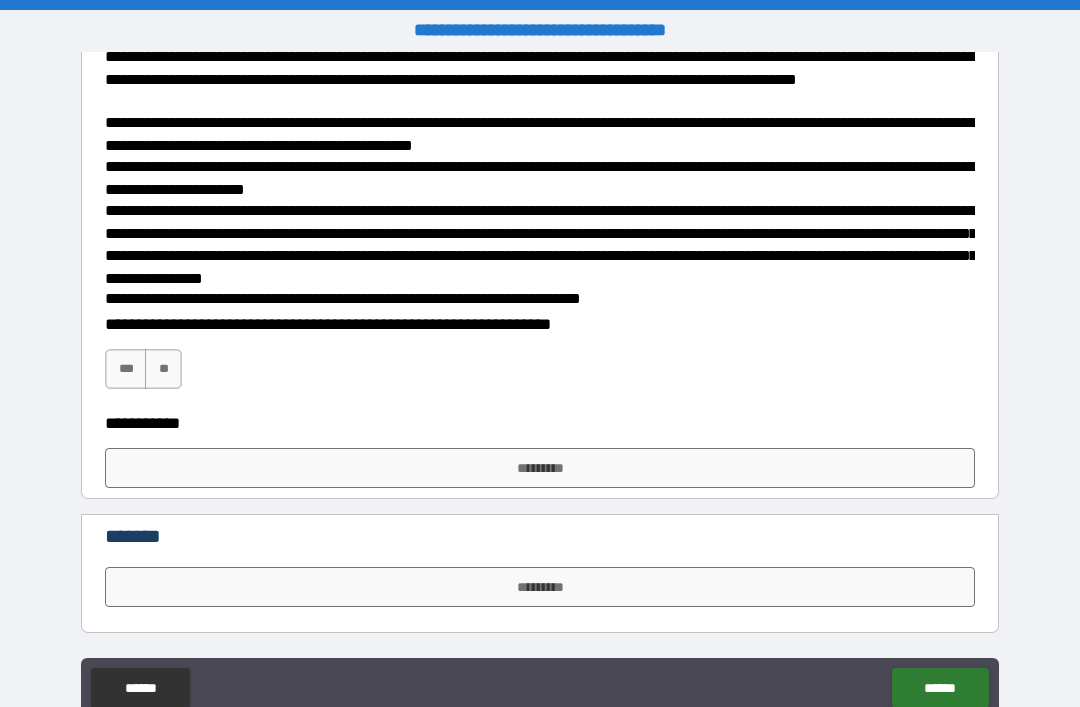 scroll, scrollTop: 508, scrollLeft: 0, axis: vertical 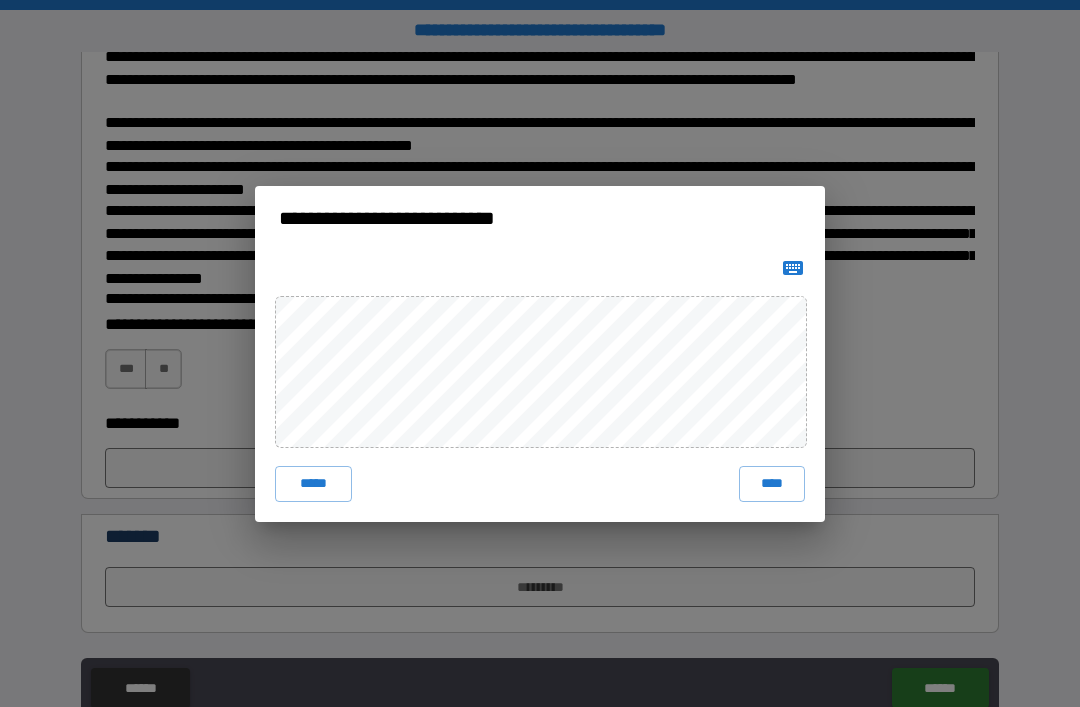 click on "****" at bounding box center [772, 484] 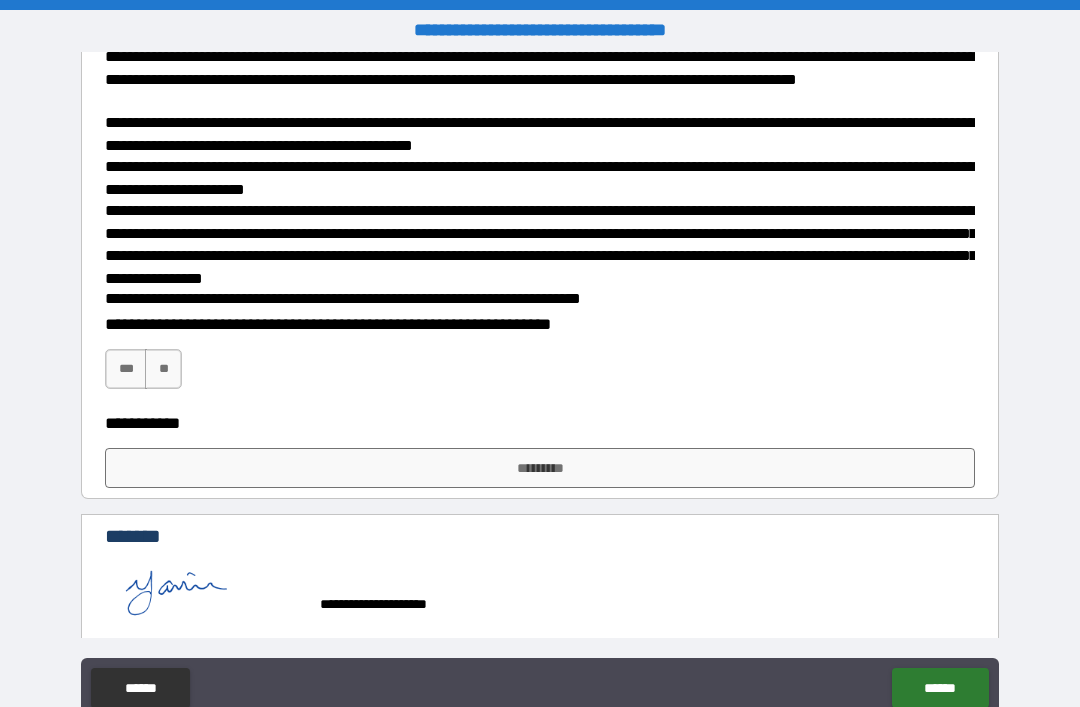 click on "*********" at bounding box center (540, 468) 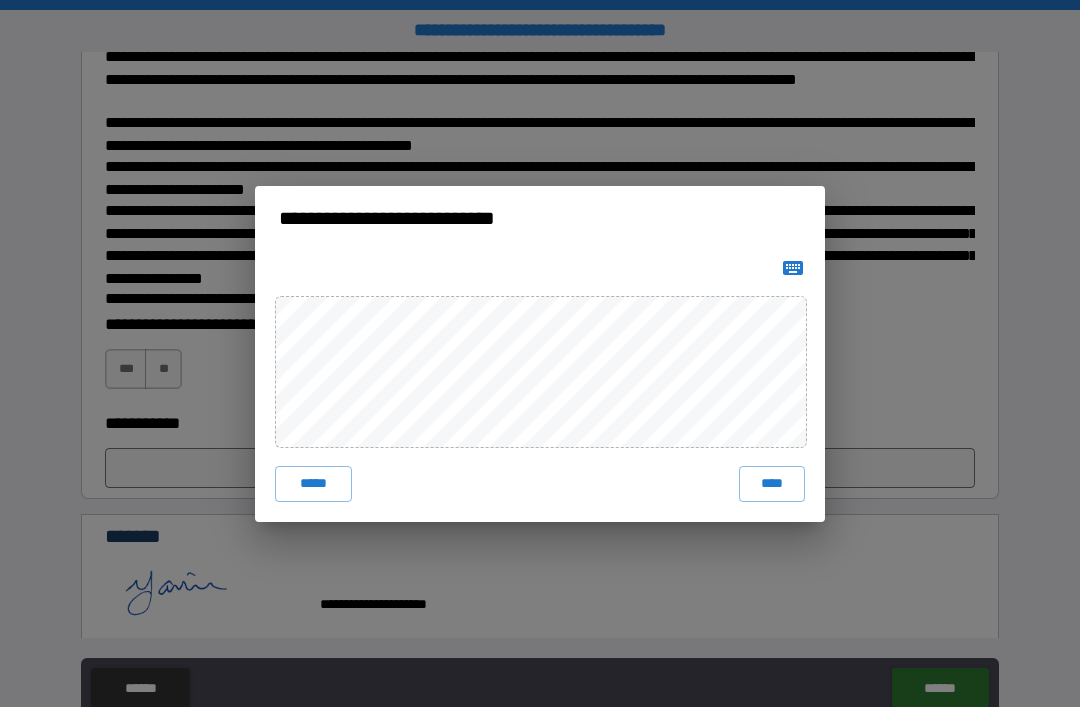 click on "****" at bounding box center (772, 484) 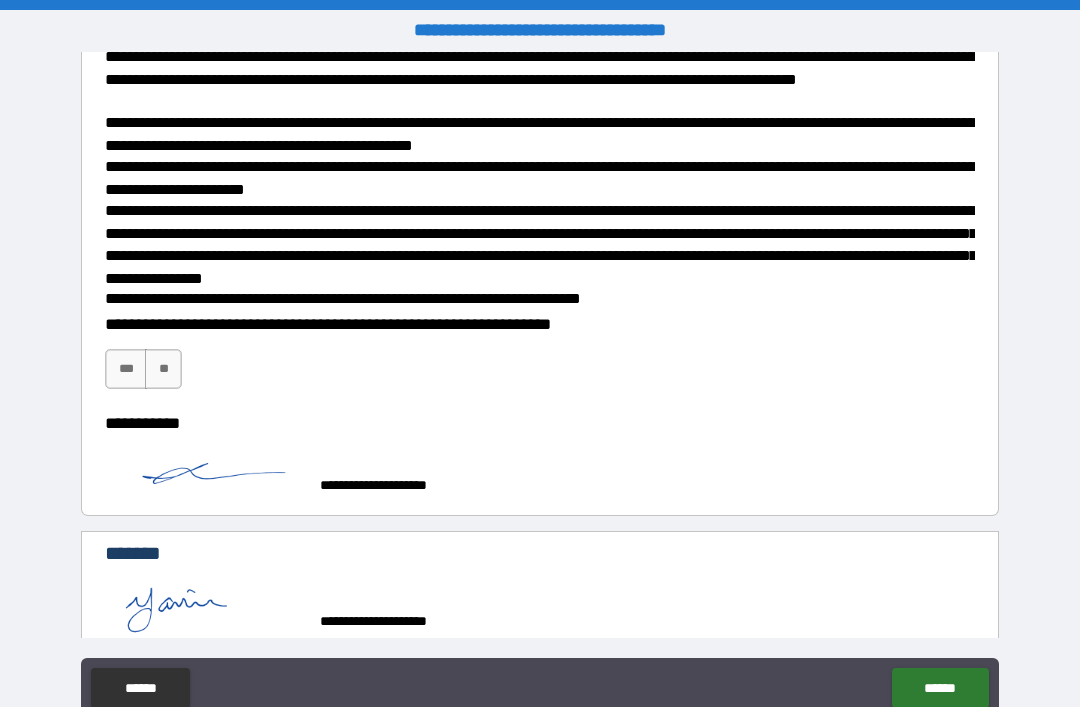 click on "******" at bounding box center (940, 688) 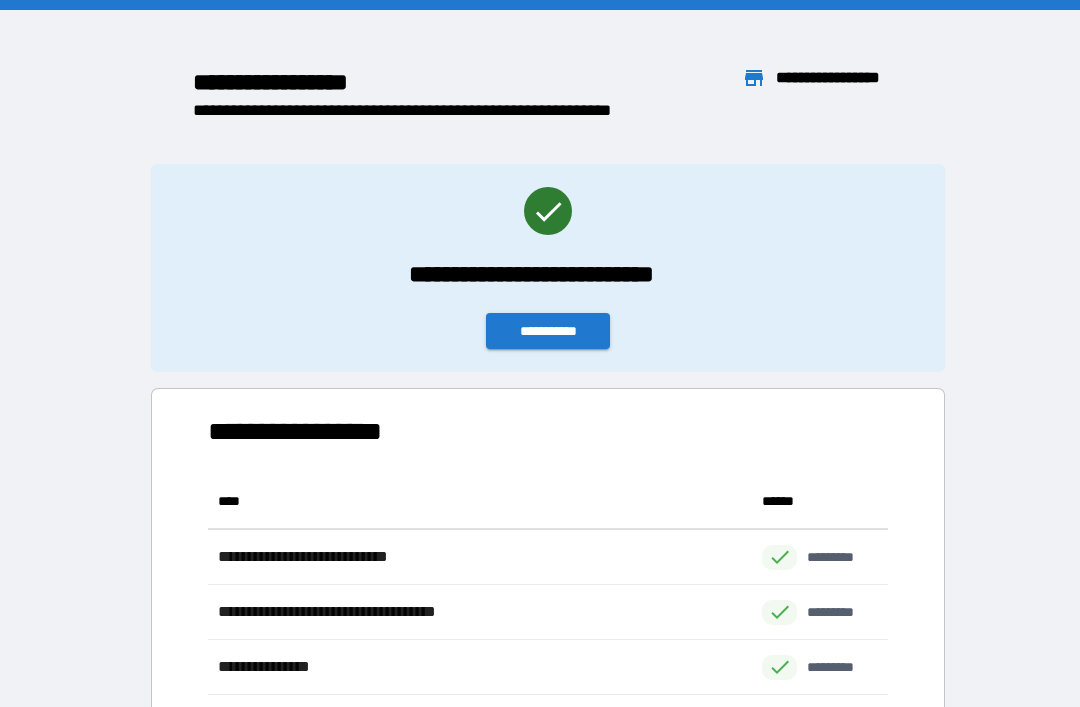 scroll, scrollTop: 221, scrollLeft: 680, axis: both 